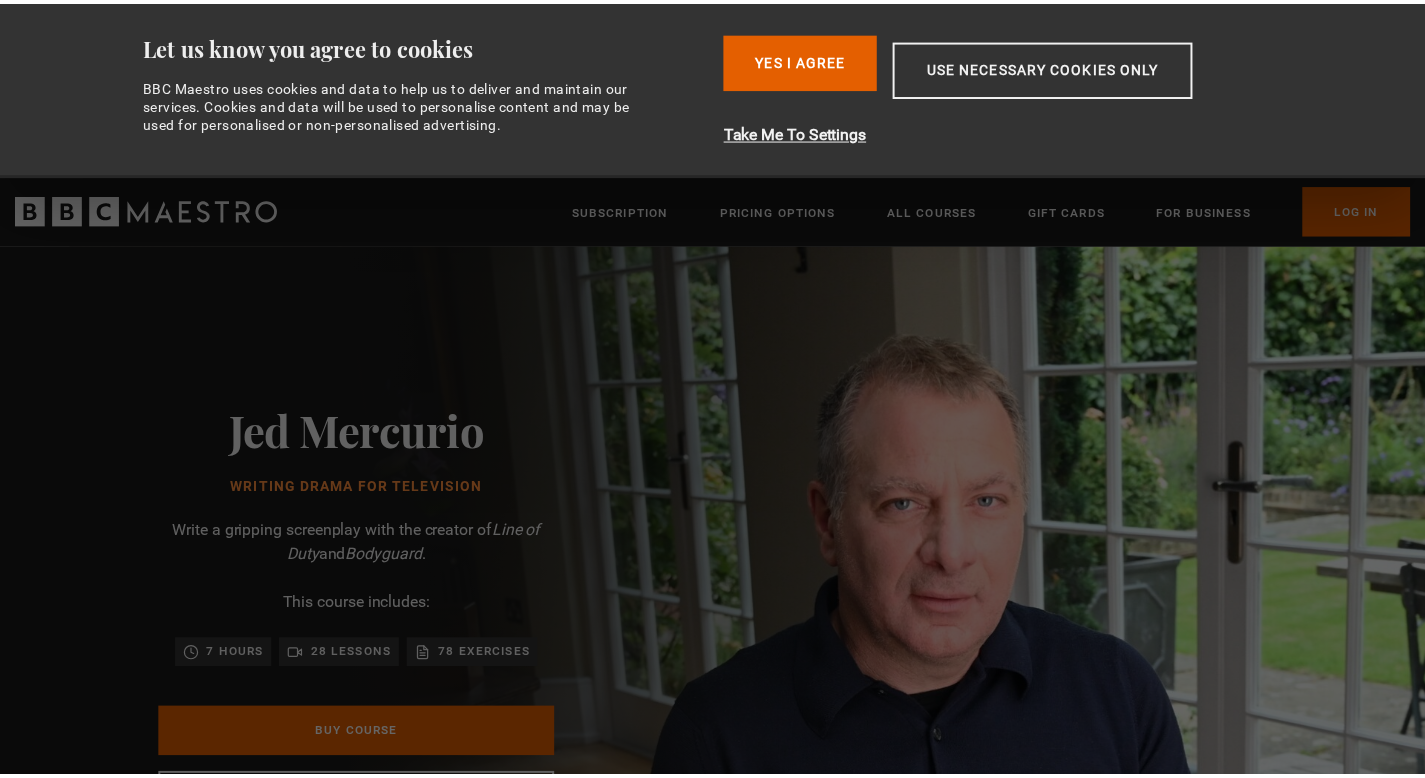 scroll, scrollTop: 0, scrollLeft: 0, axis: both 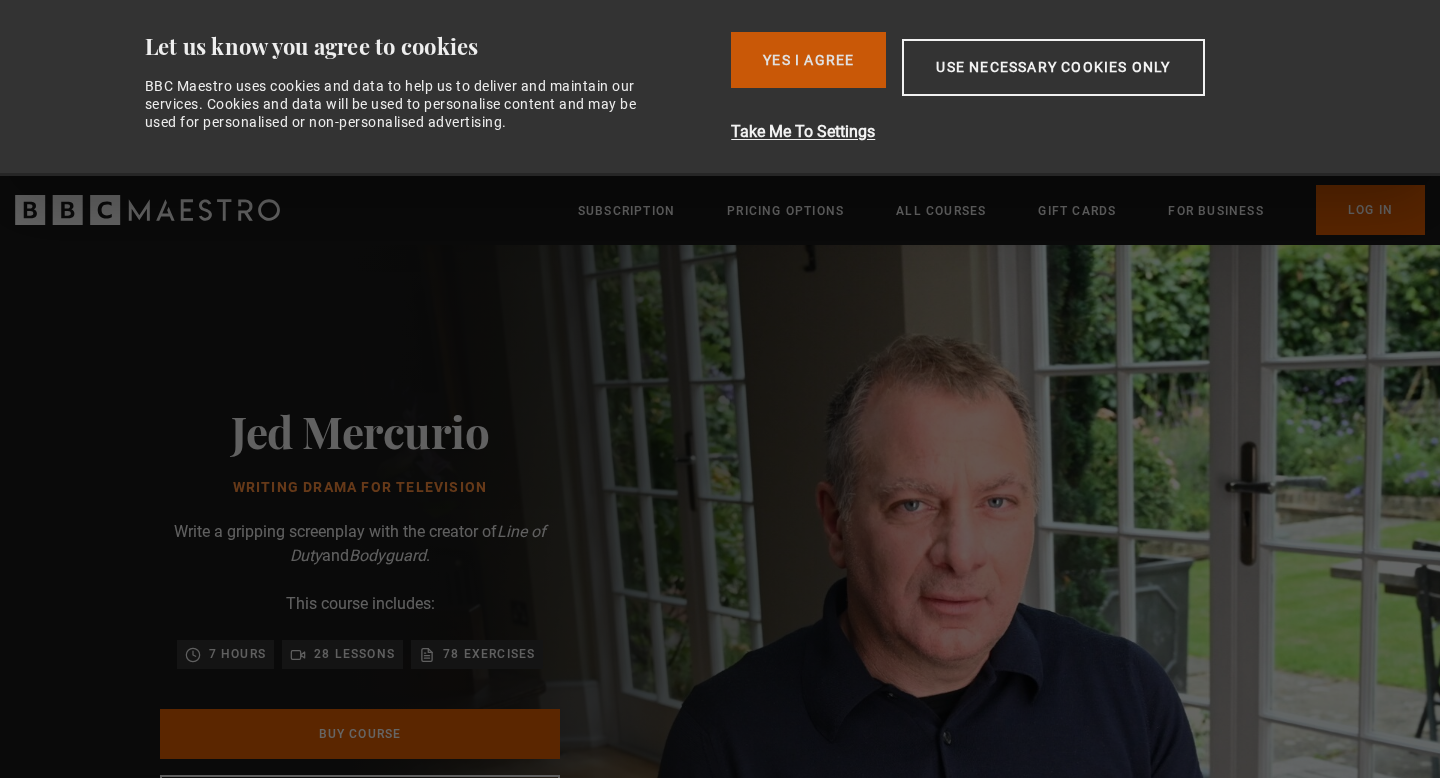 click on "Yes I Agree" at bounding box center [808, 60] 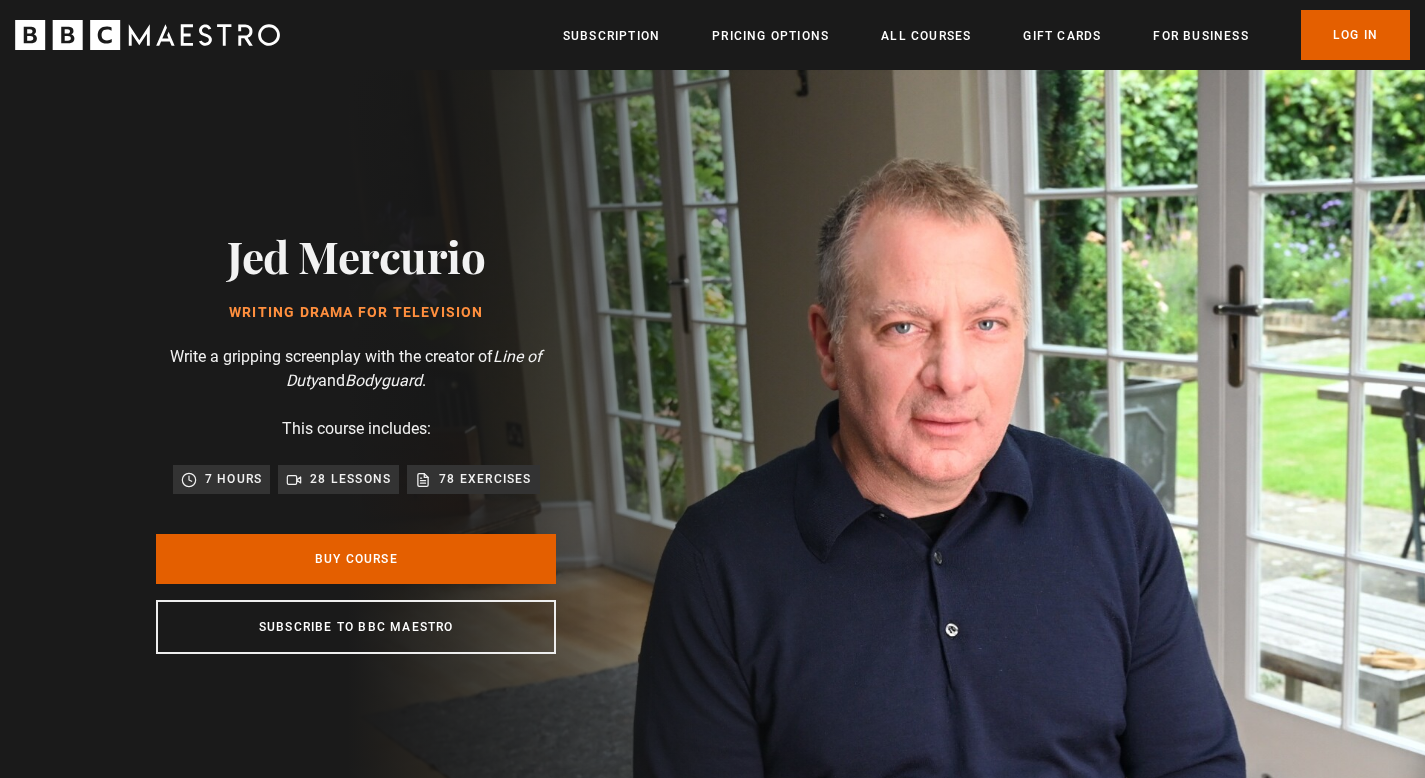 scroll, scrollTop: 0, scrollLeft: 0, axis: both 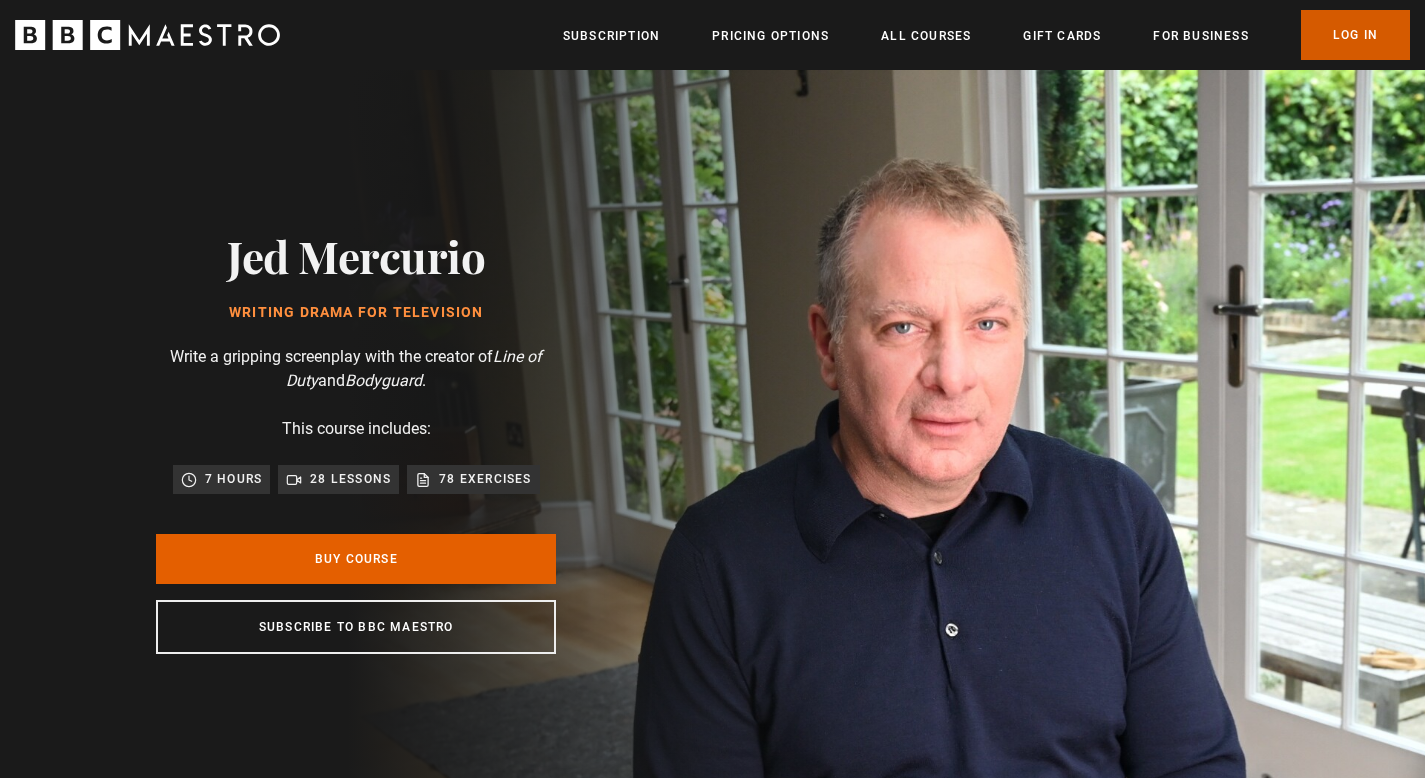 click on "Log In" at bounding box center (1355, 35) 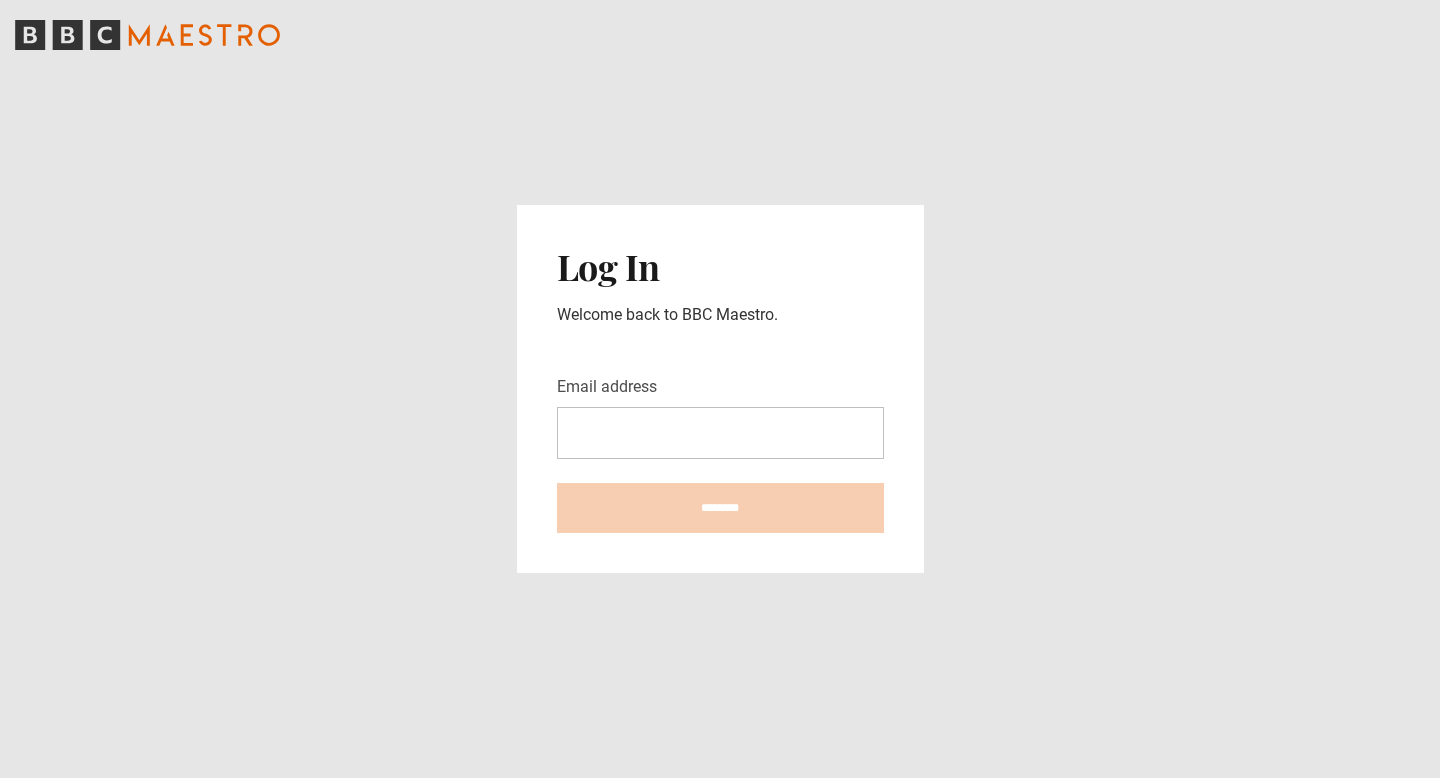 scroll, scrollTop: 0, scrollLeft: 0, axis: both 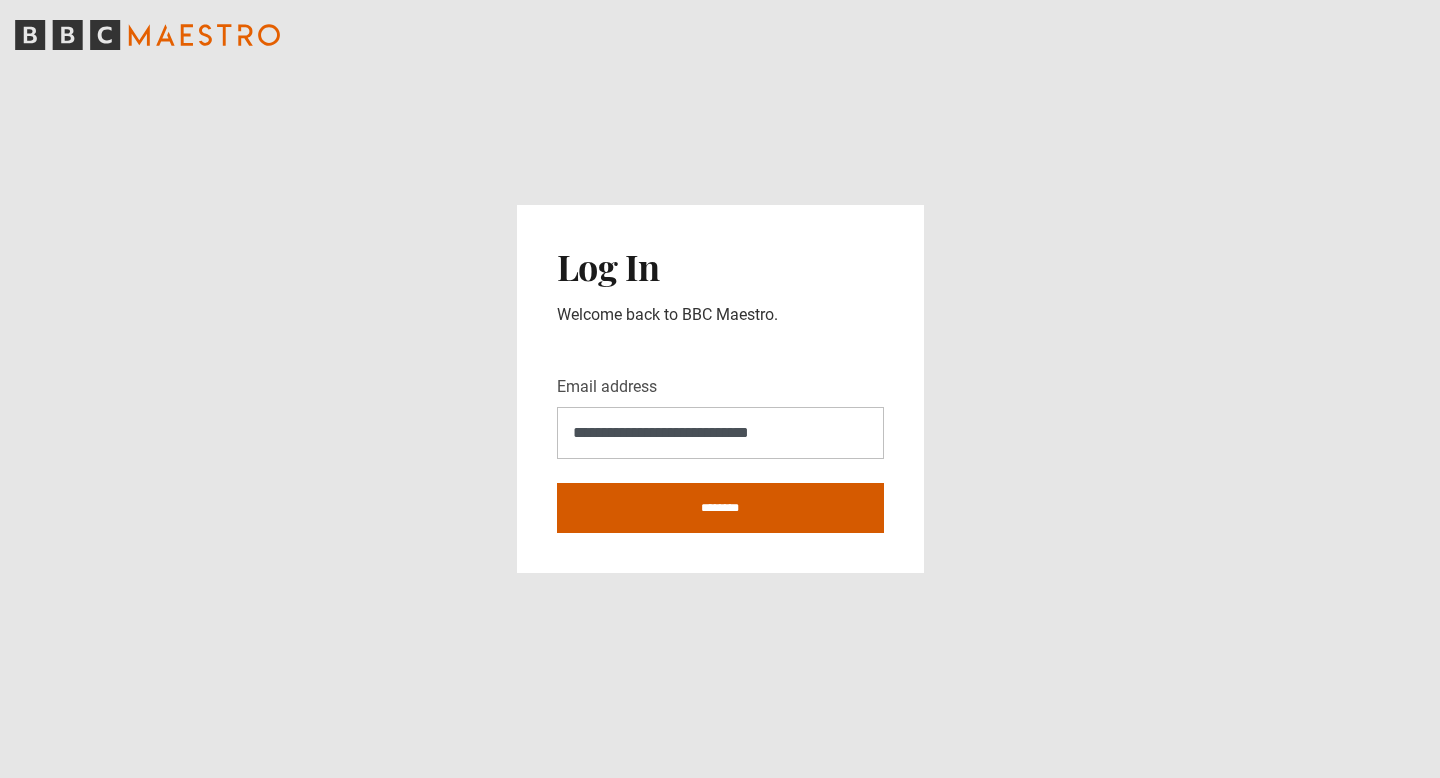 click on "********" at bounding box center (720, 508) 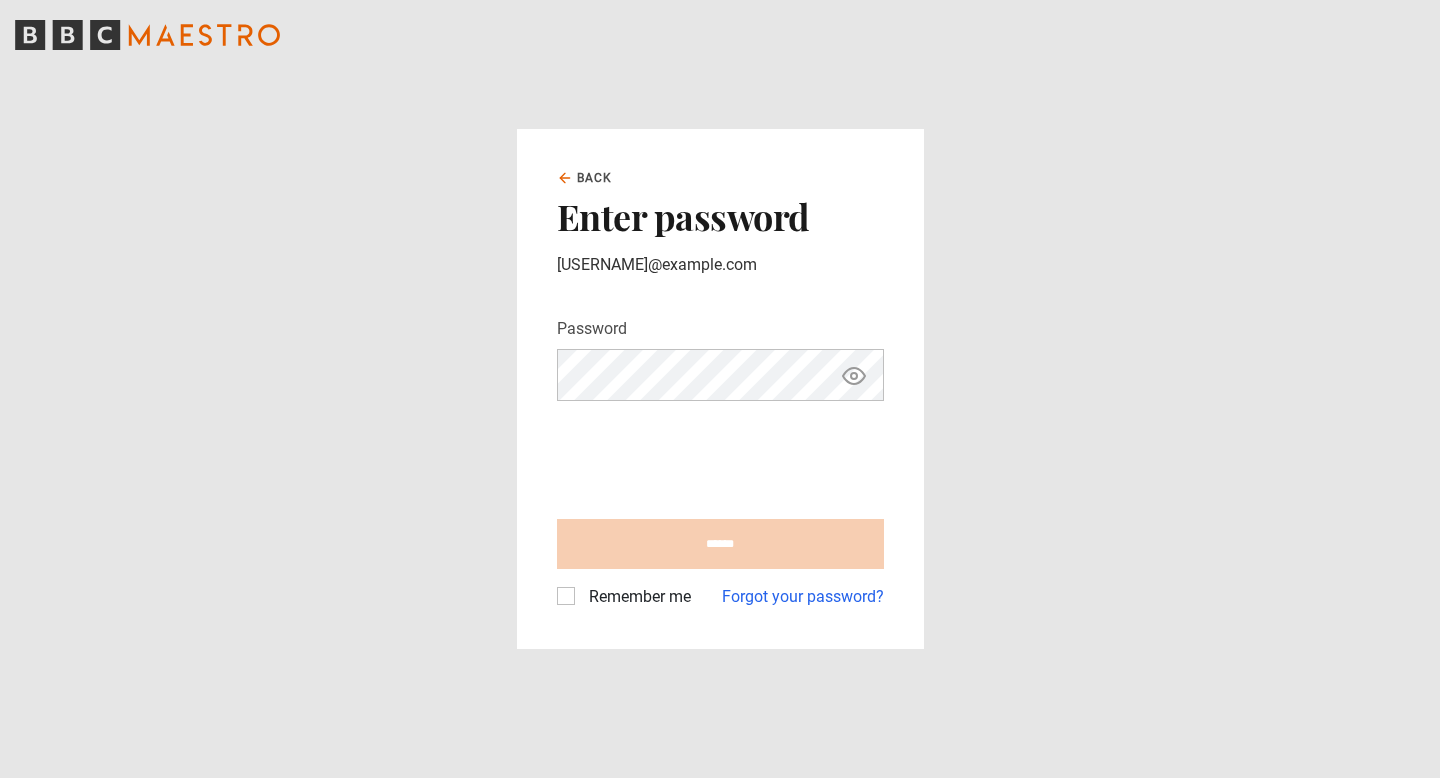 scroll, scrollTop: 0, scrollLeft: 0, axis: both 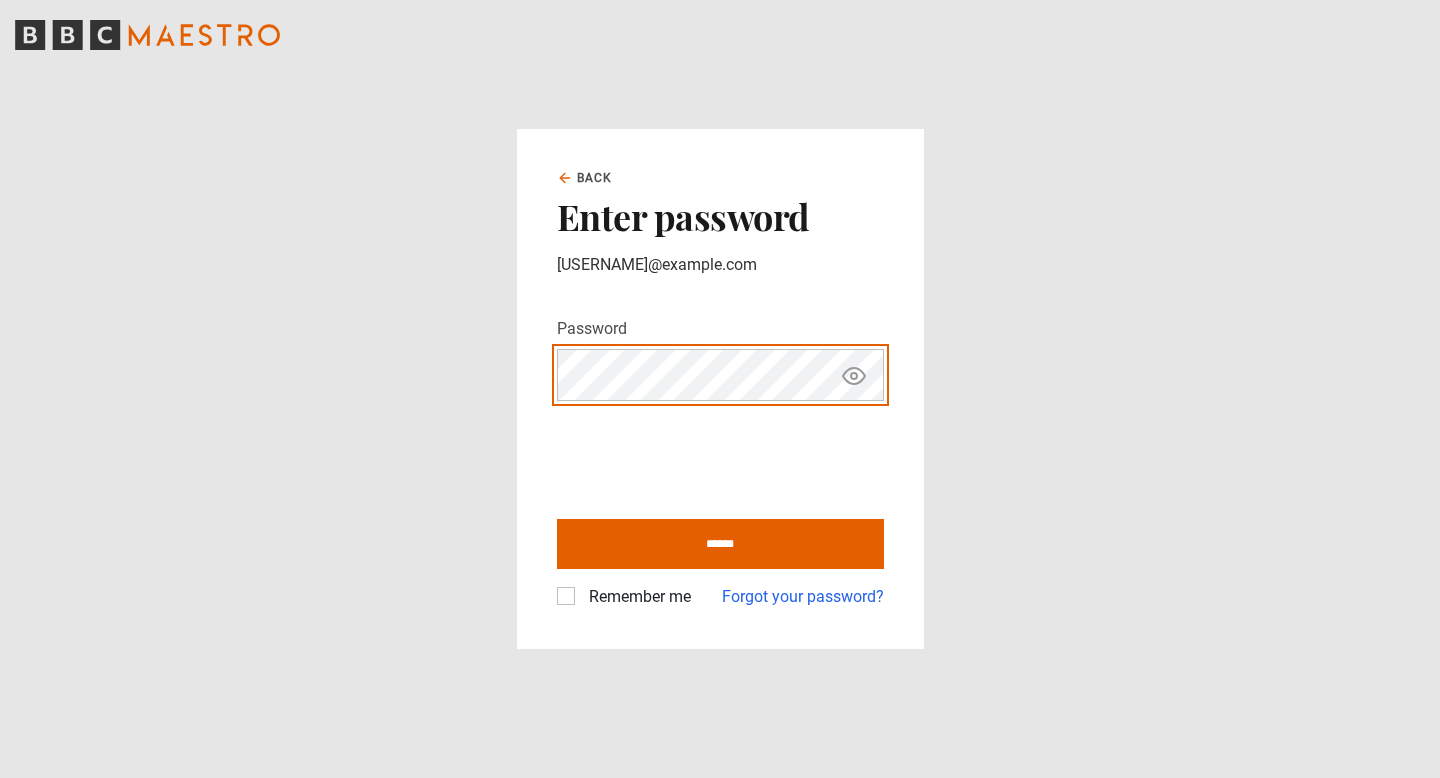 click on "******" at bounding box center (720, 544) 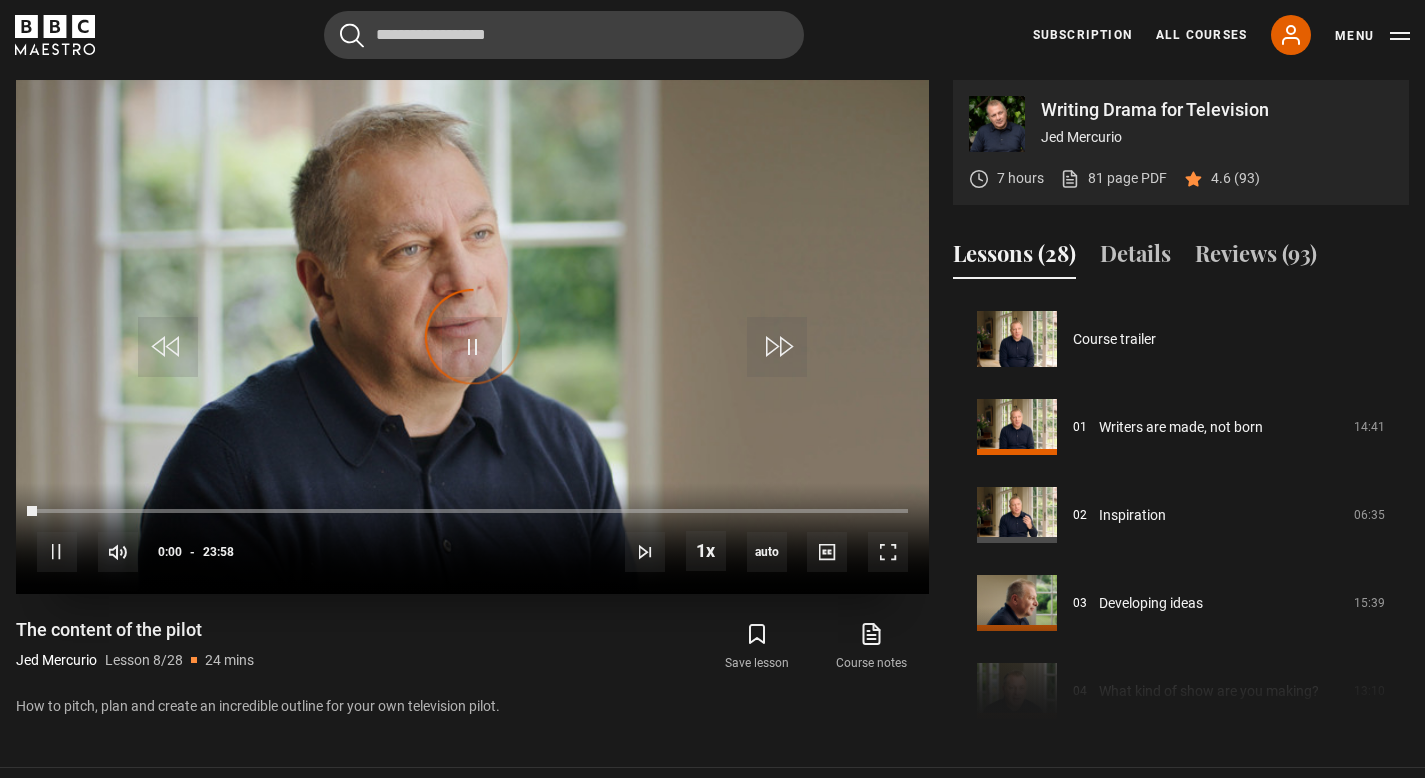 scroll, scrollTop: 891, scrollLeft: 0, axis: vertical 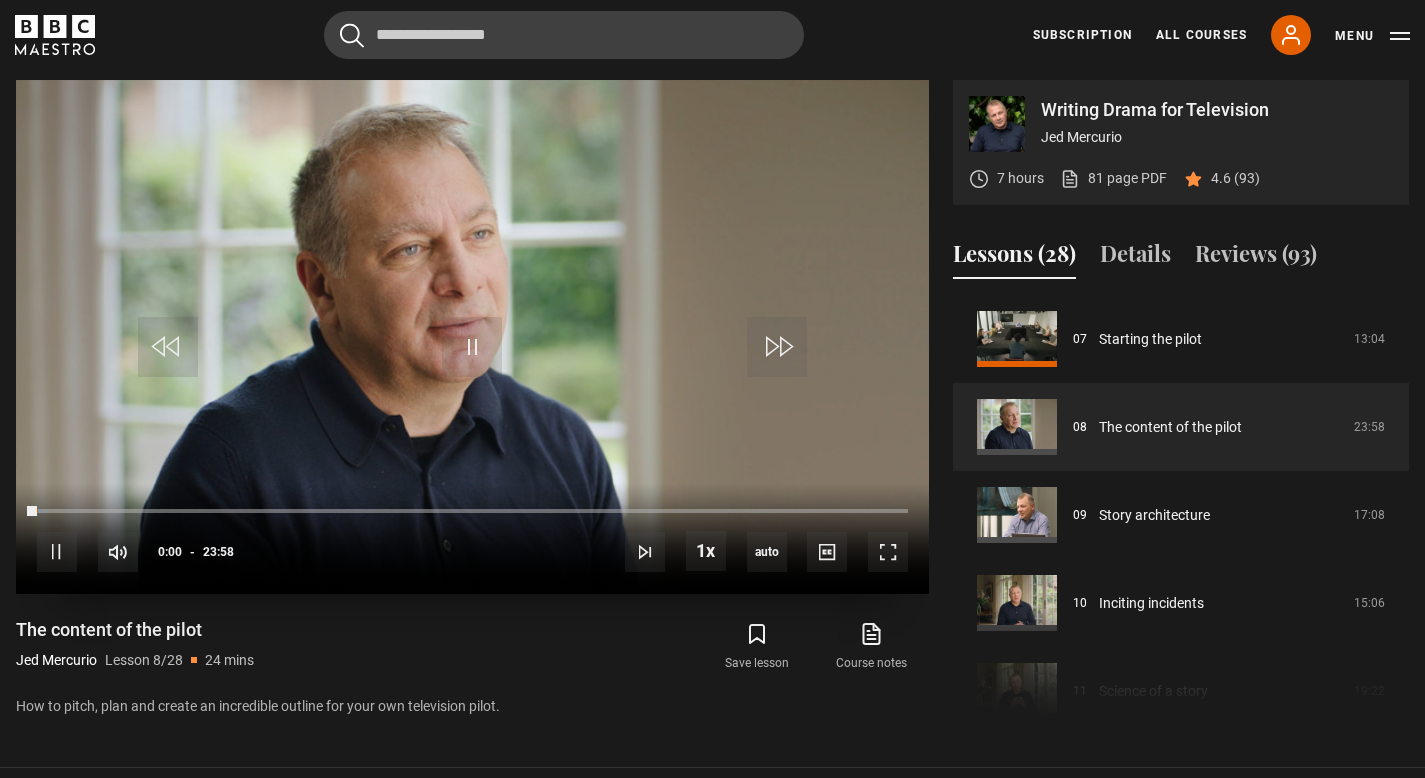 click at bounding box center [472, 337] 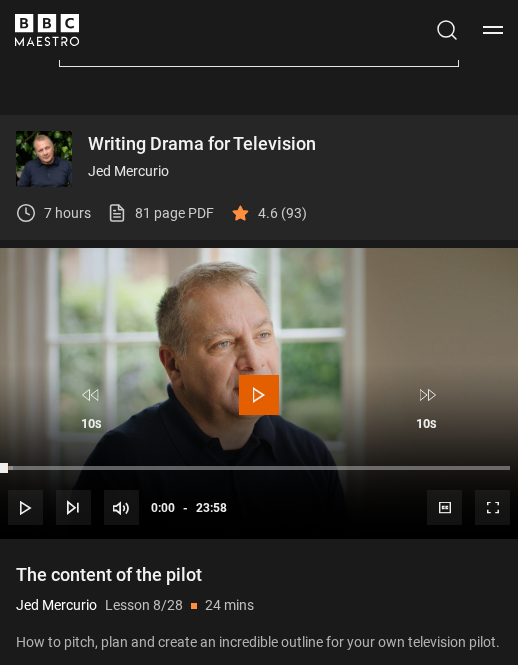 scroll, scrollTop: 0, scrollLeft: 0, axis: both 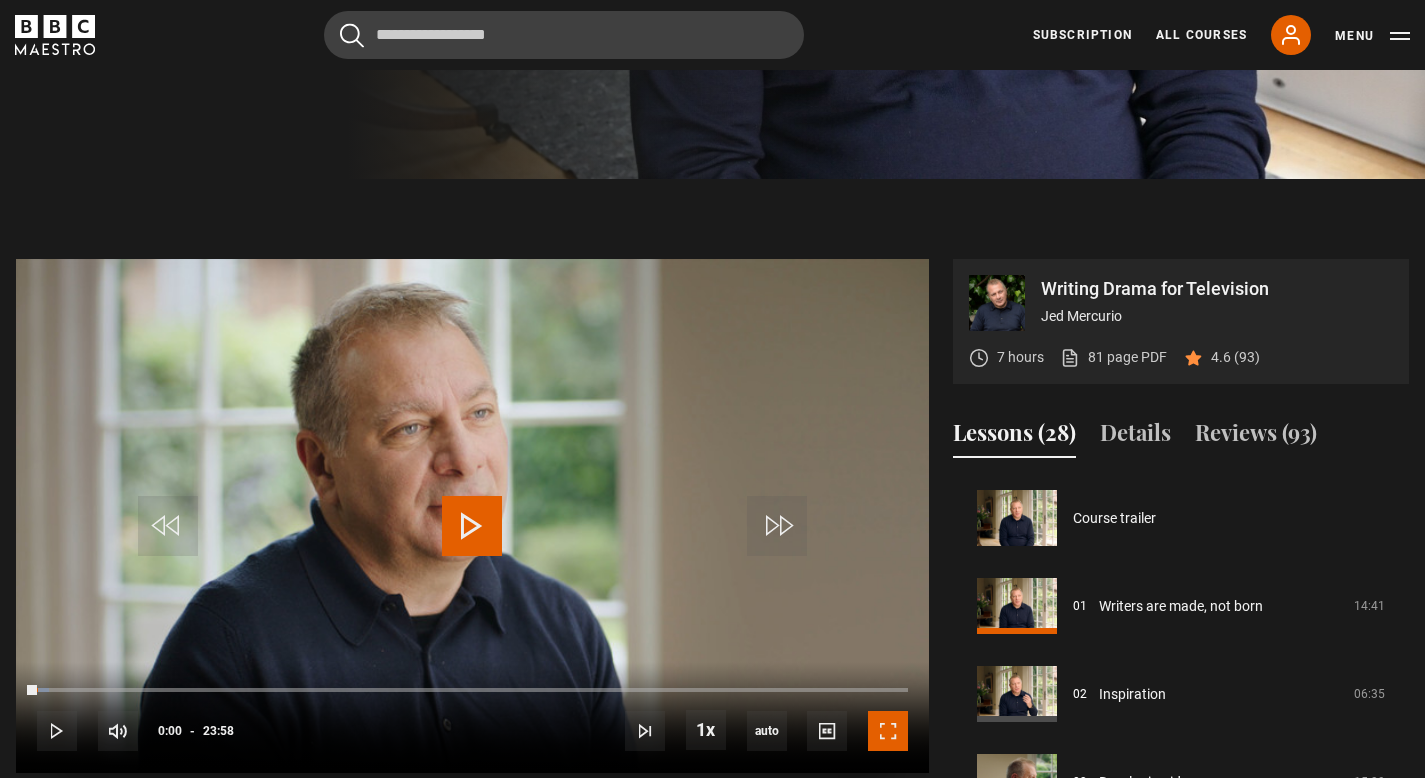 click at bounding box center [888, 731] 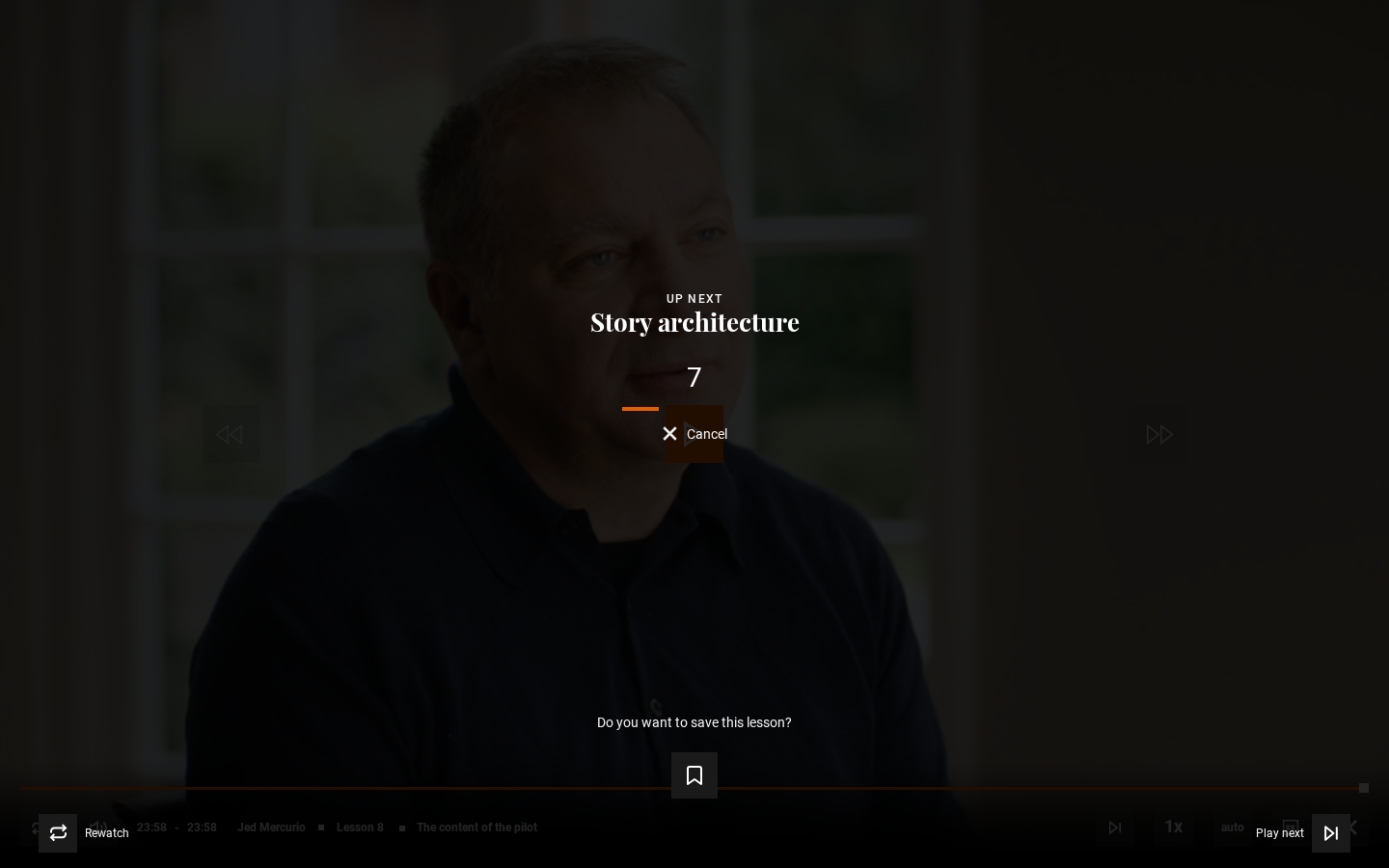 click on "Cancel" at bounding box center (694, 433) 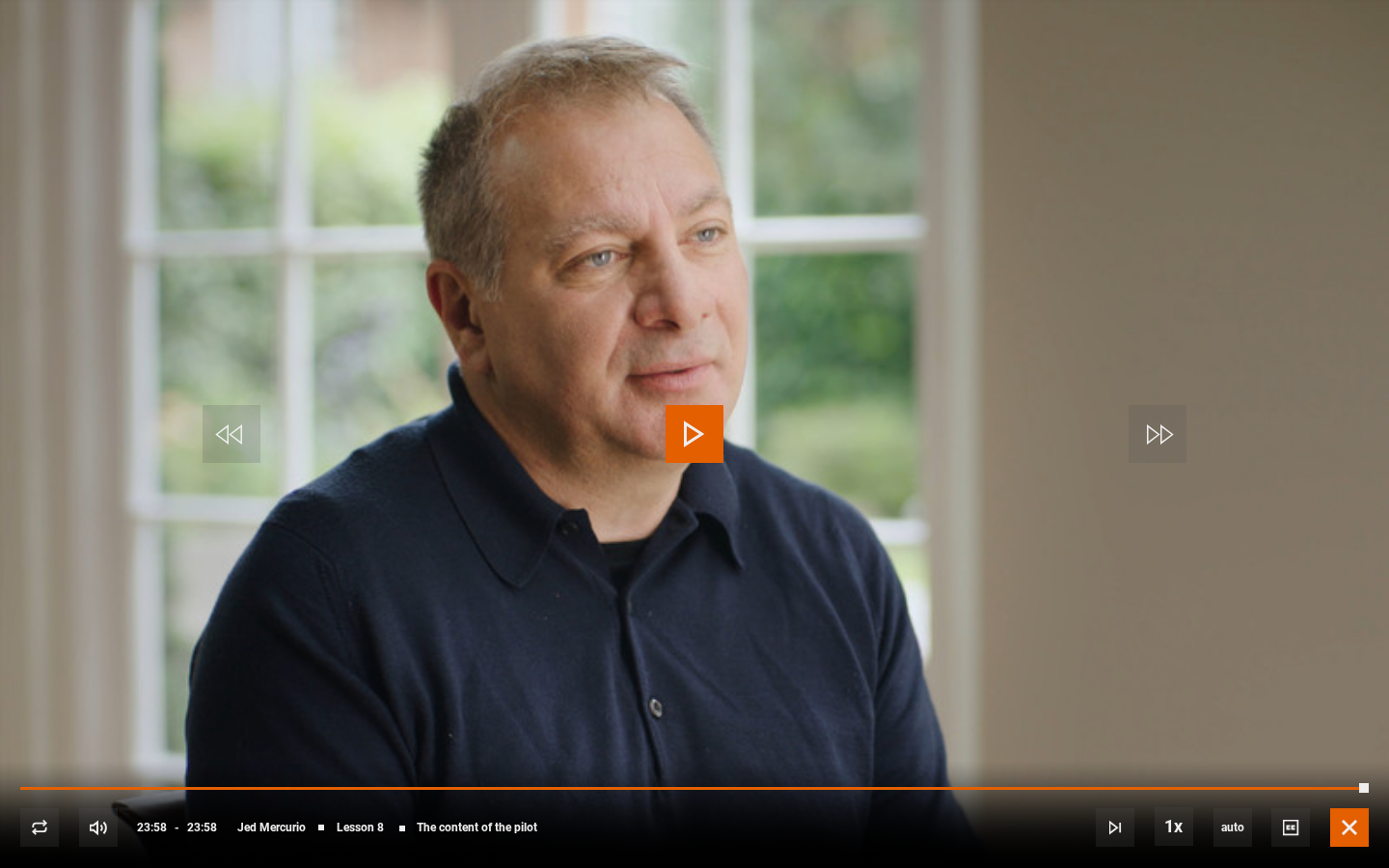 click at bounding box center (1349, 827) 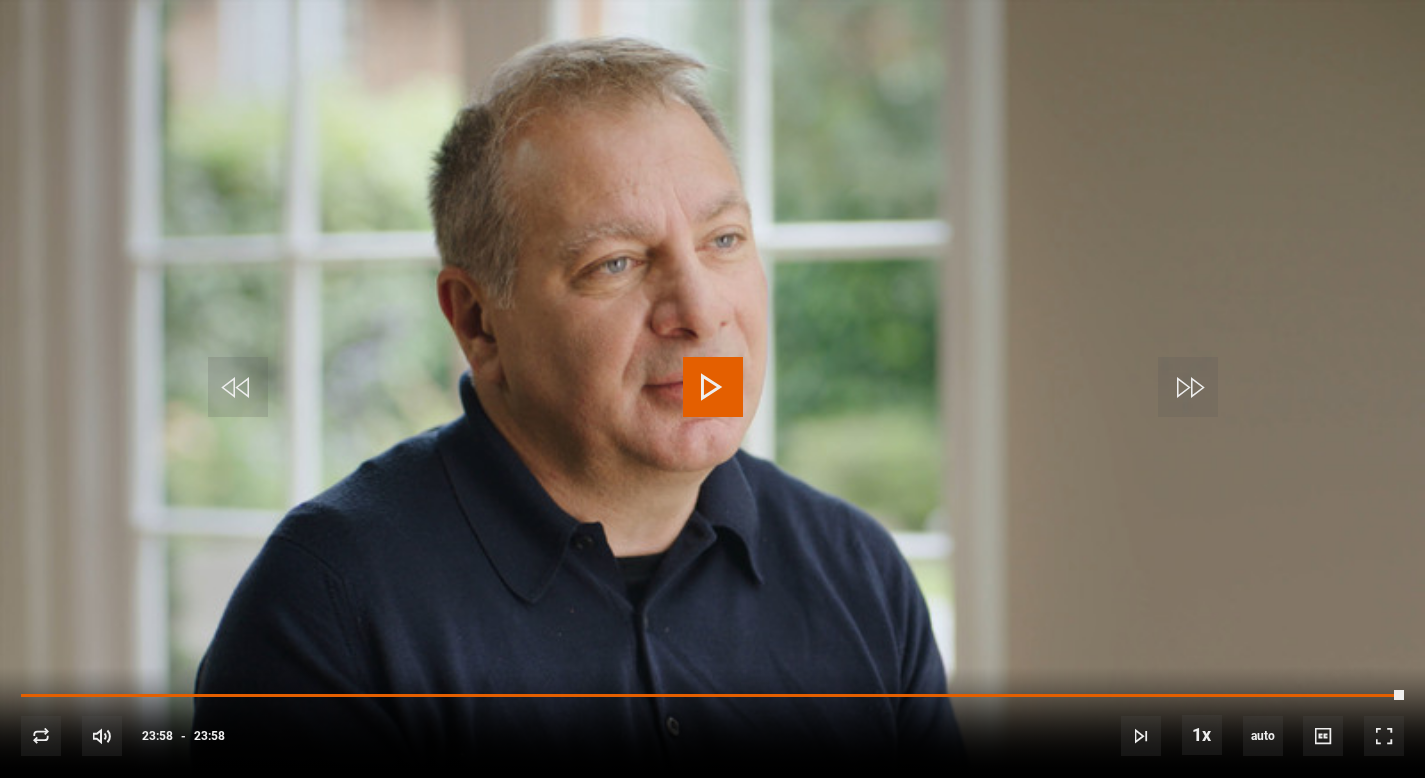 scroll, scrollTop: 766, scrollLeft: 0, axis: vertical 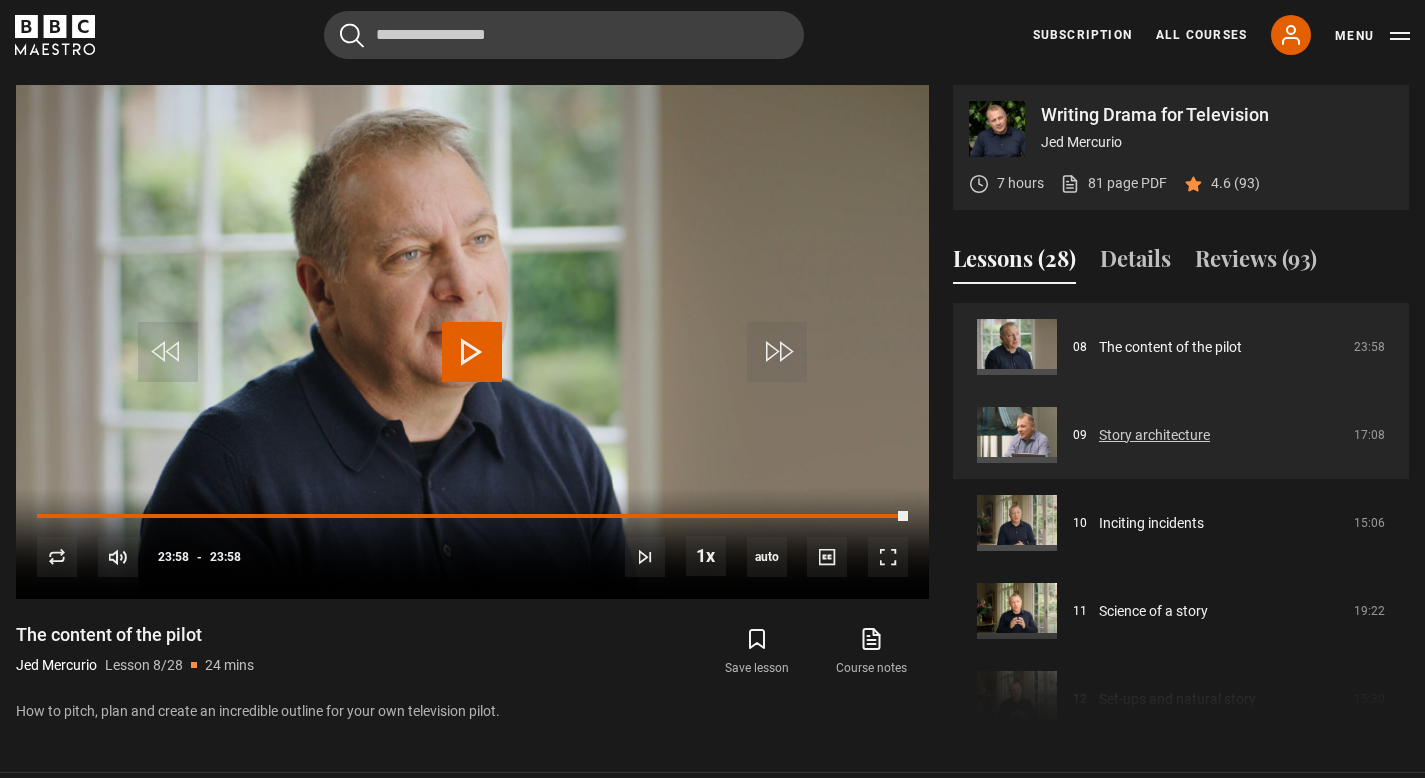 click on "Story architecture" at bounding box center (1154, 435) 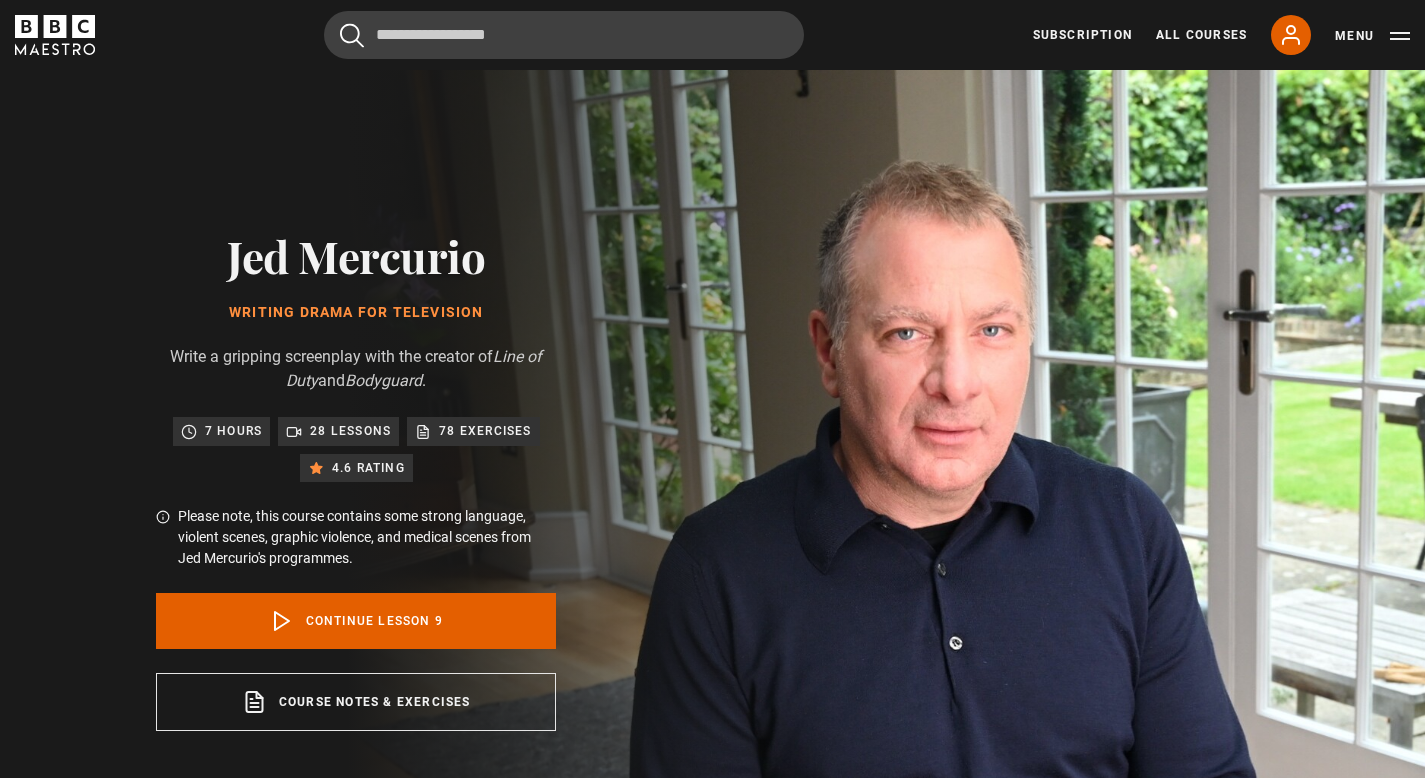 scroll, scrollTop: 891, scrollLeft: 0, axis: vertical 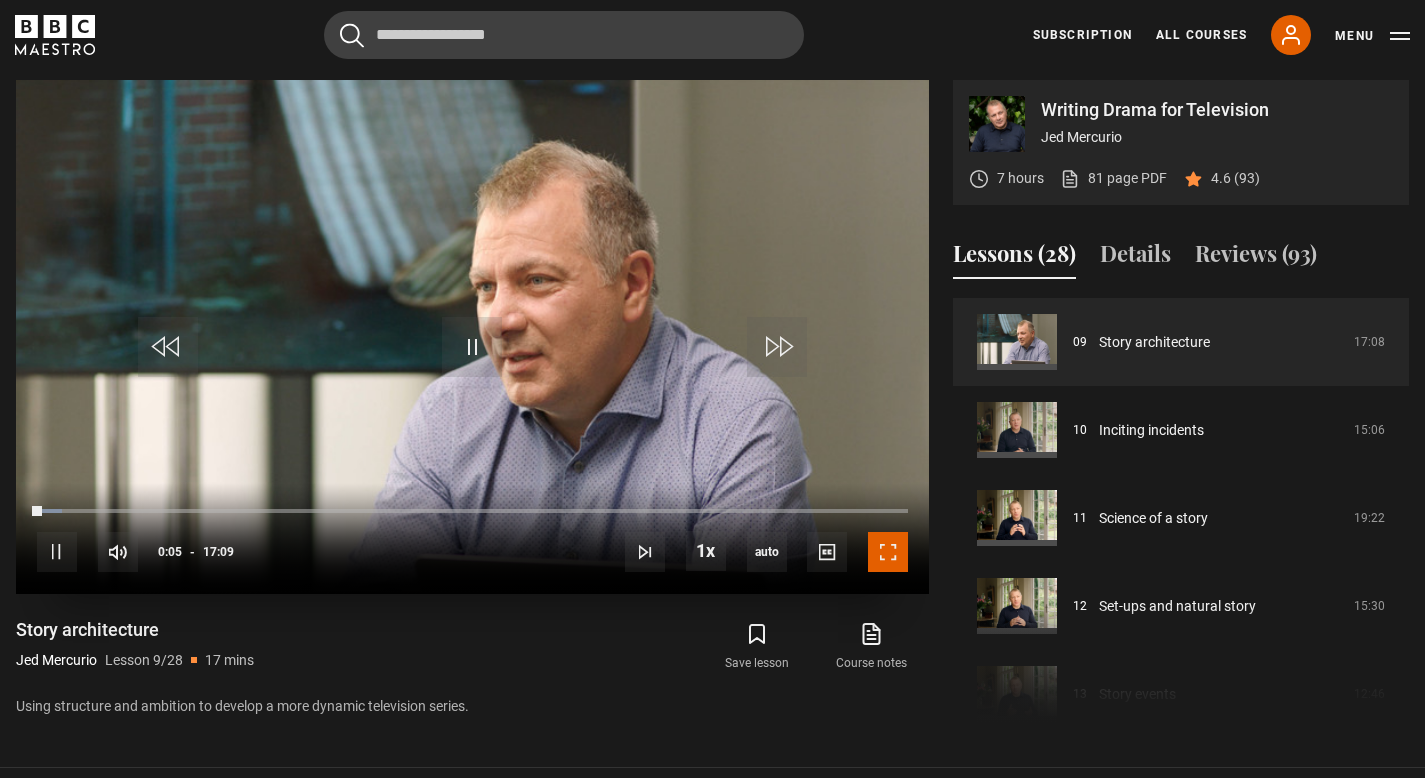 click at bounding box center [888, 552] 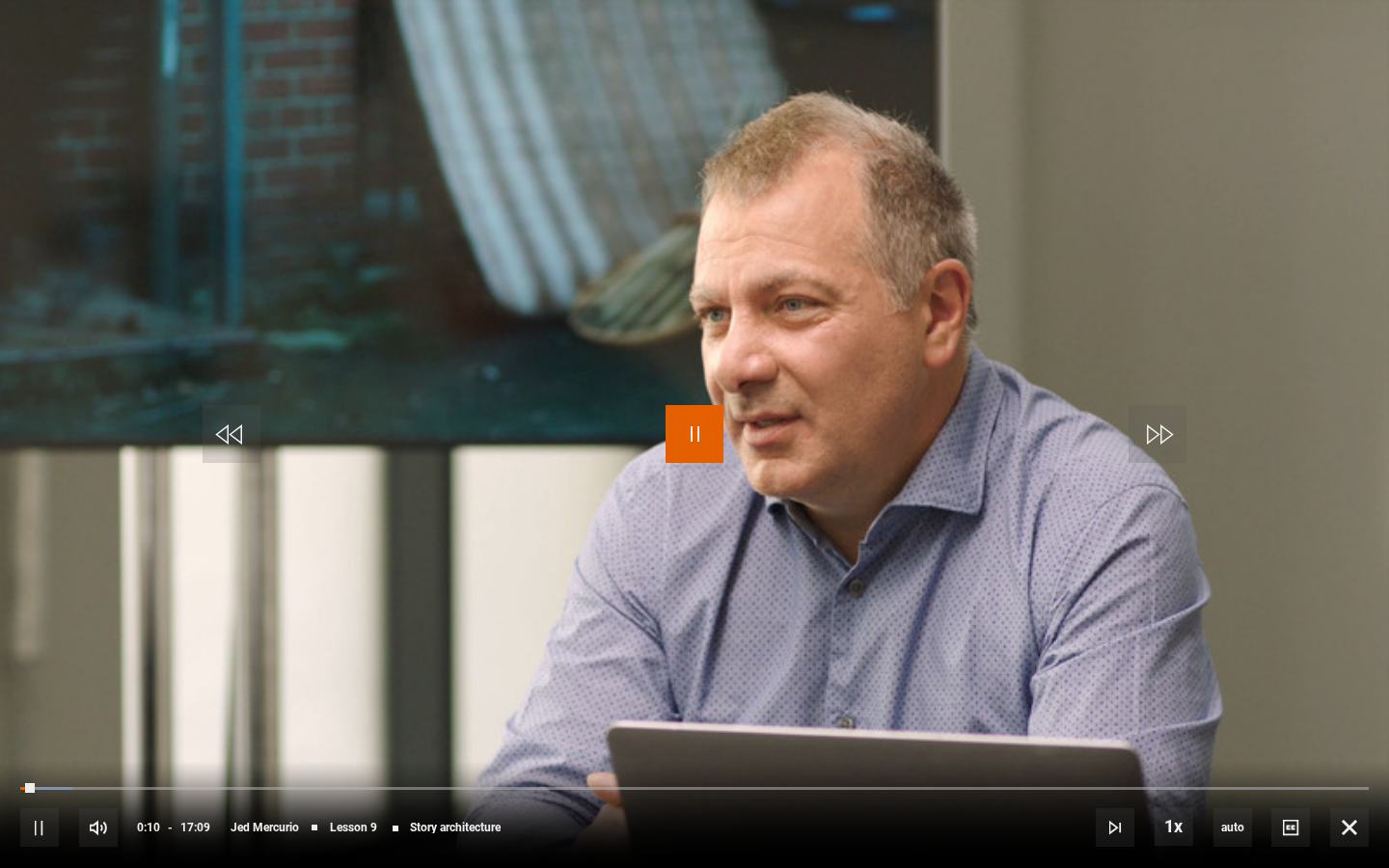 click at bounding box center (694, 434) 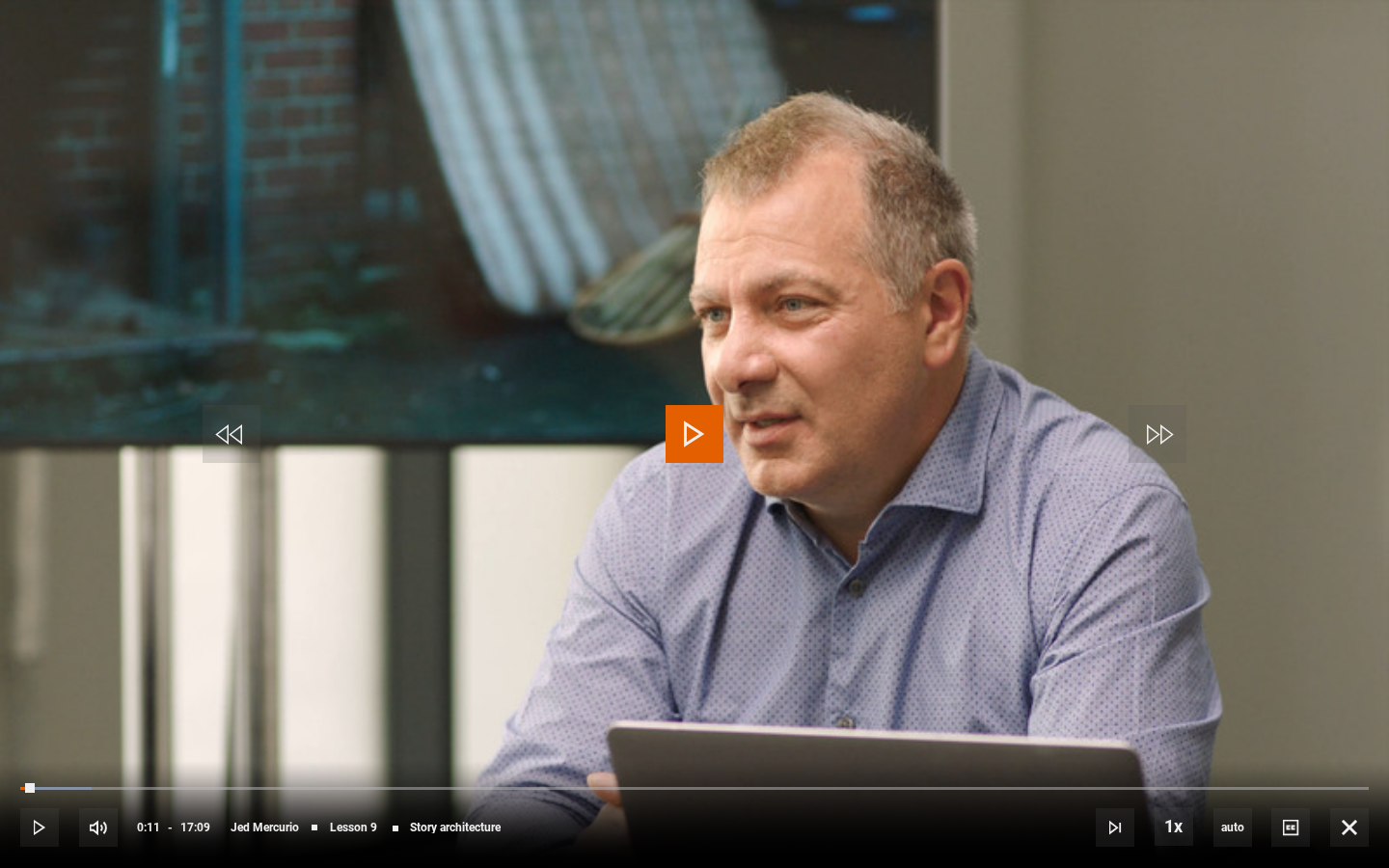 click at bounding box center [694, 434] 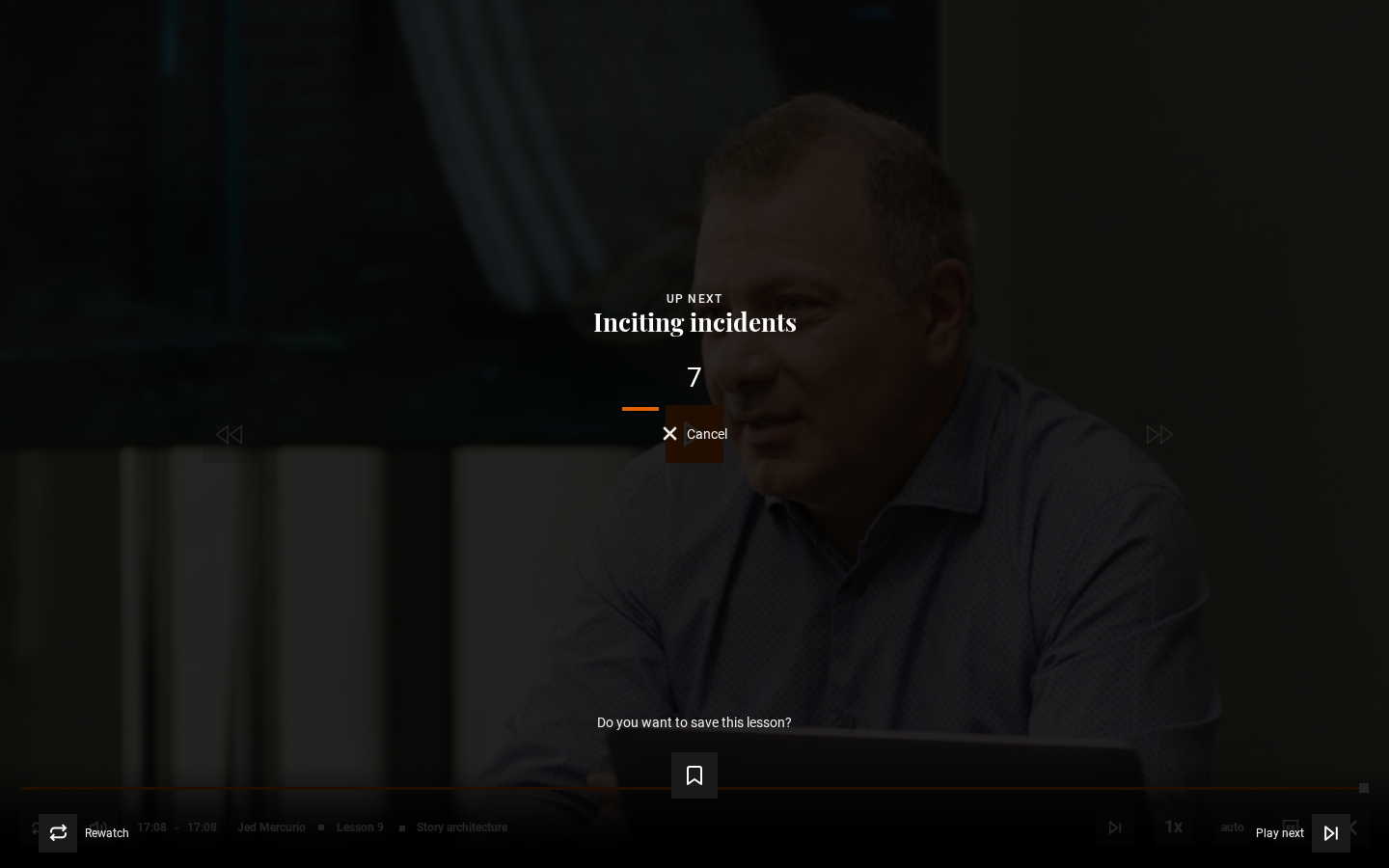 click on "Cancel" at bounding box center (707, 434) 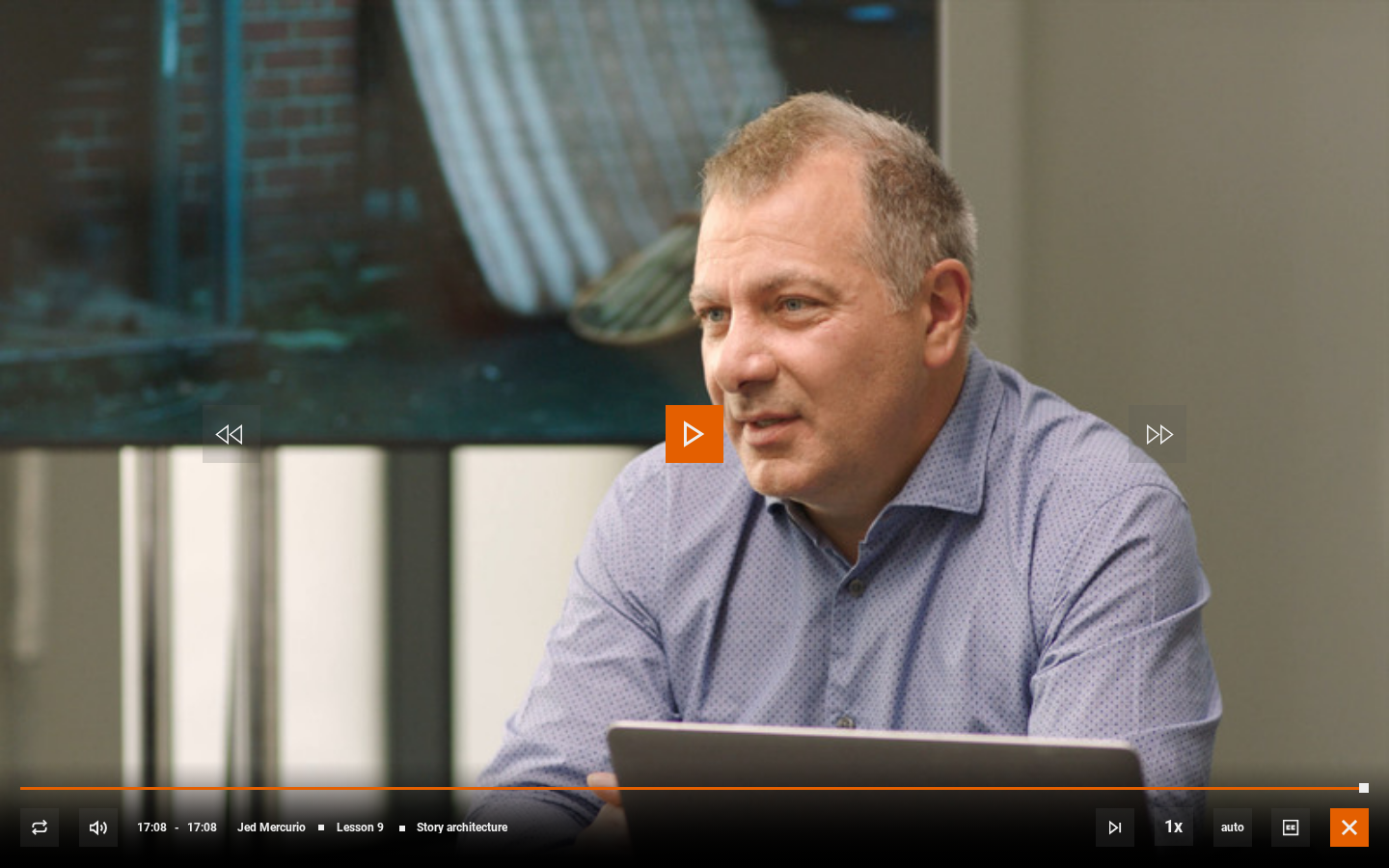 click at bounding box center (1349, 827) 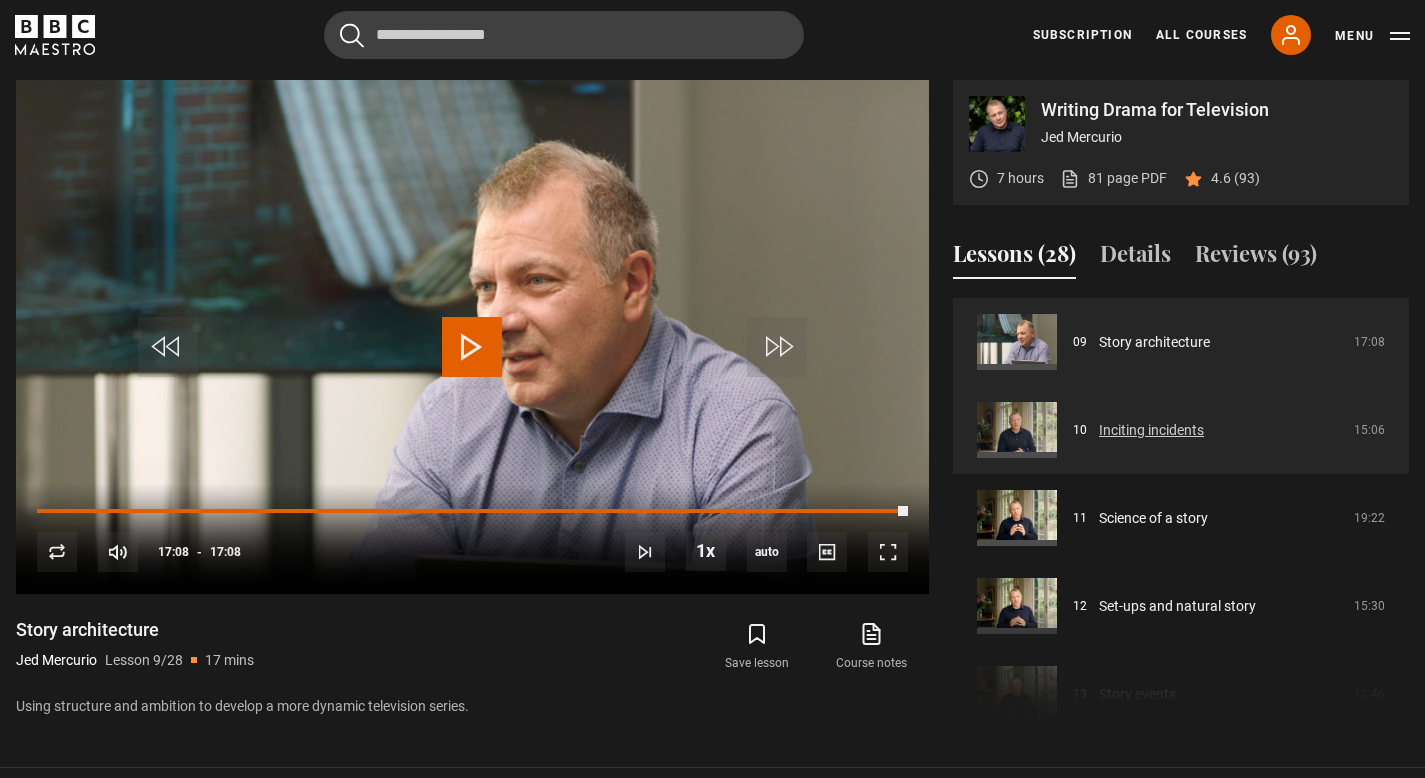 click on "Inciting incidents" at bounding box center (1151, 430) 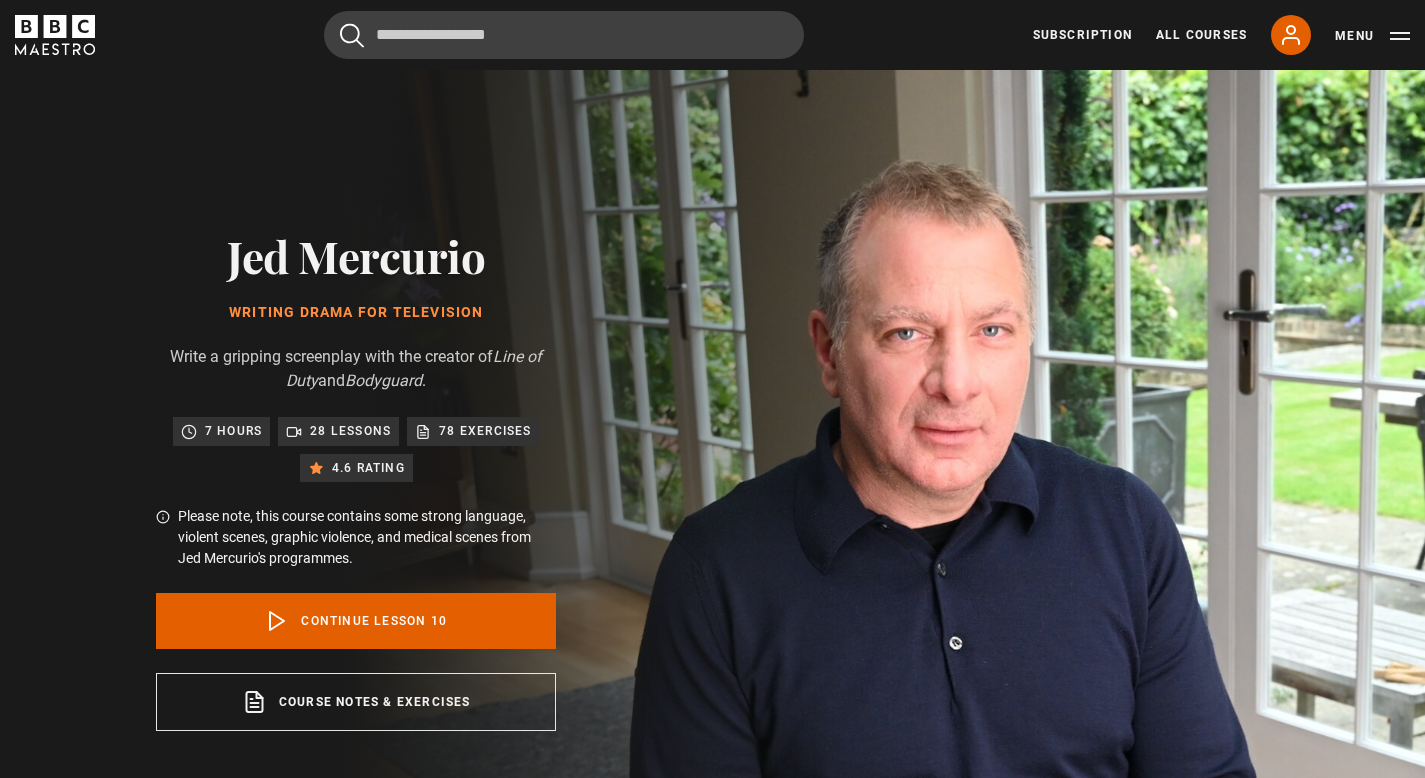 scroll, scrollTop: 891, scrollLeft: 0, axis: vertical 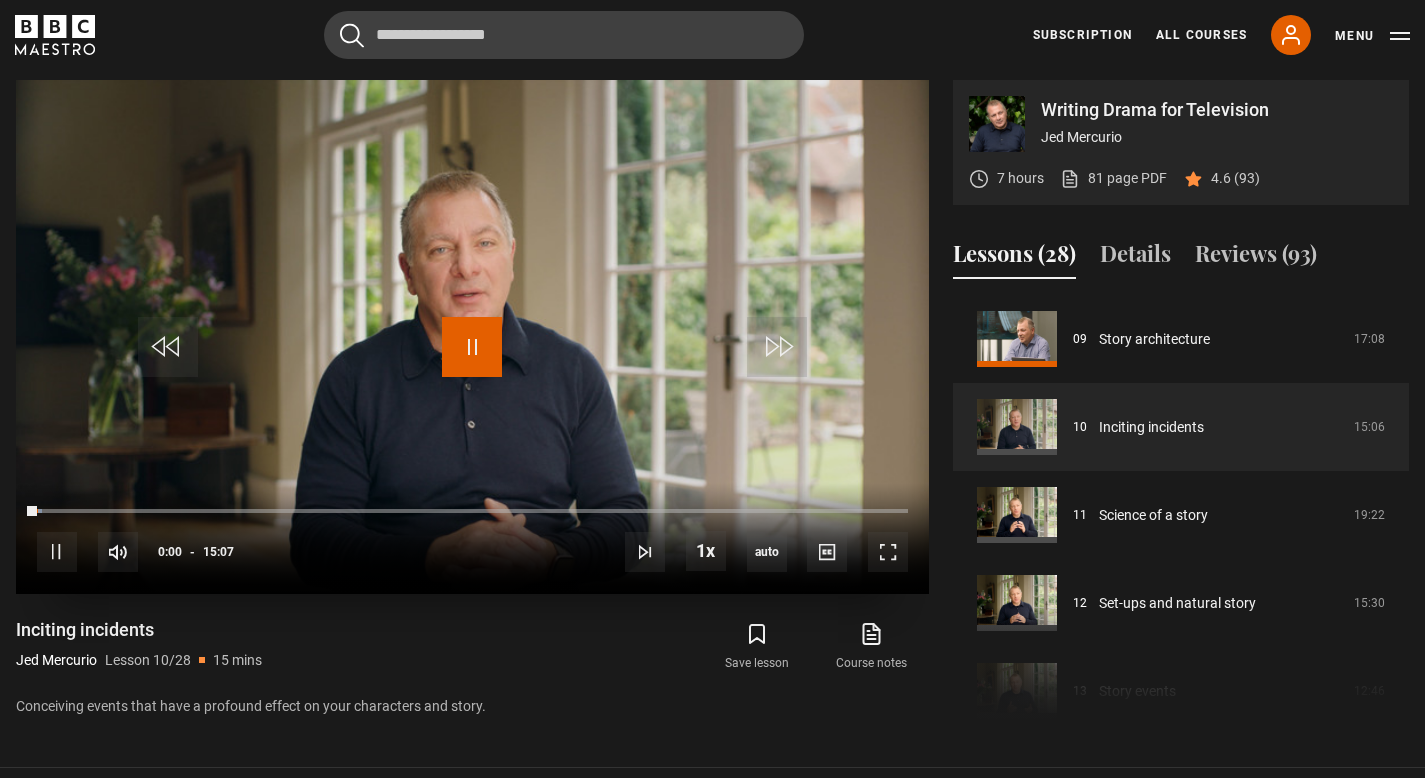 click at bounding box center [472, 347] 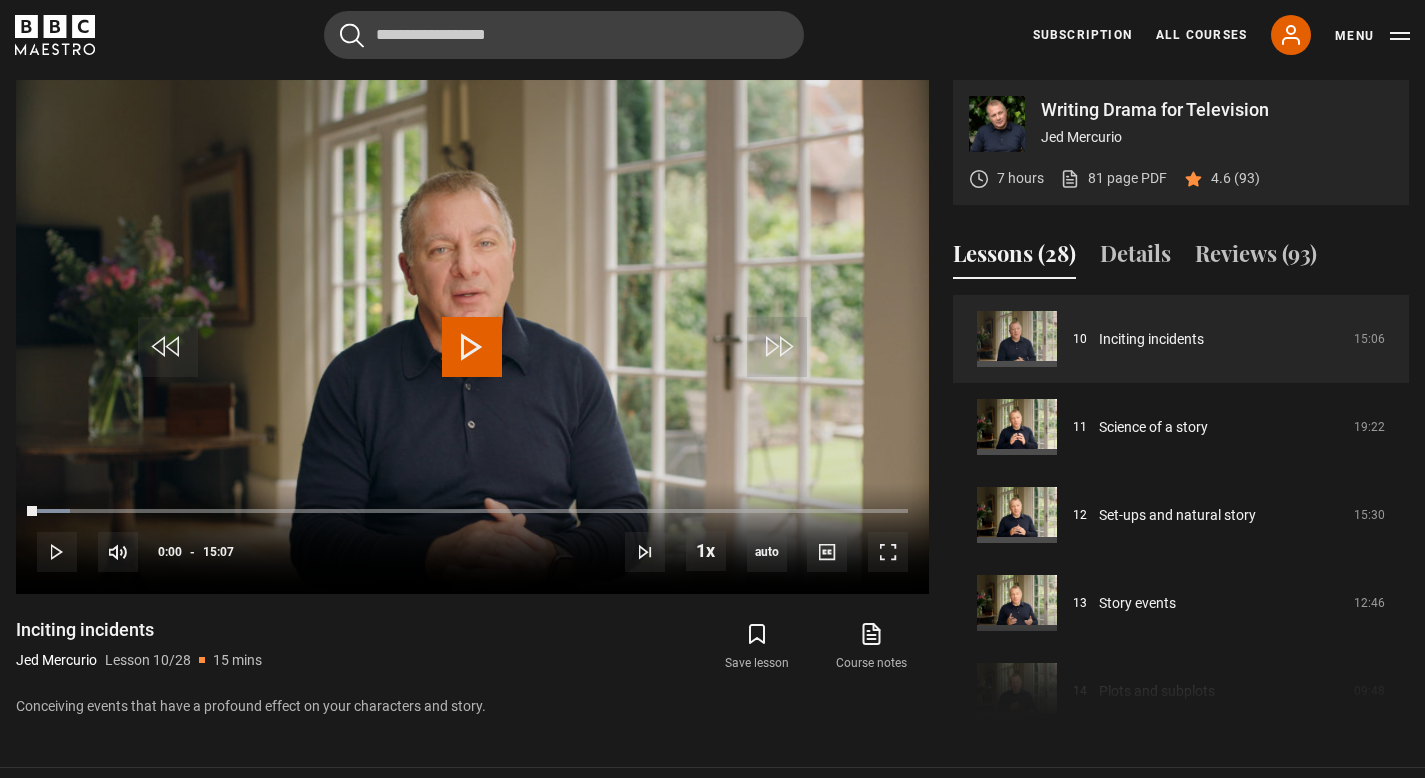 scroll, scrollTop: 881, scrollLeft: 0, axis: vertical 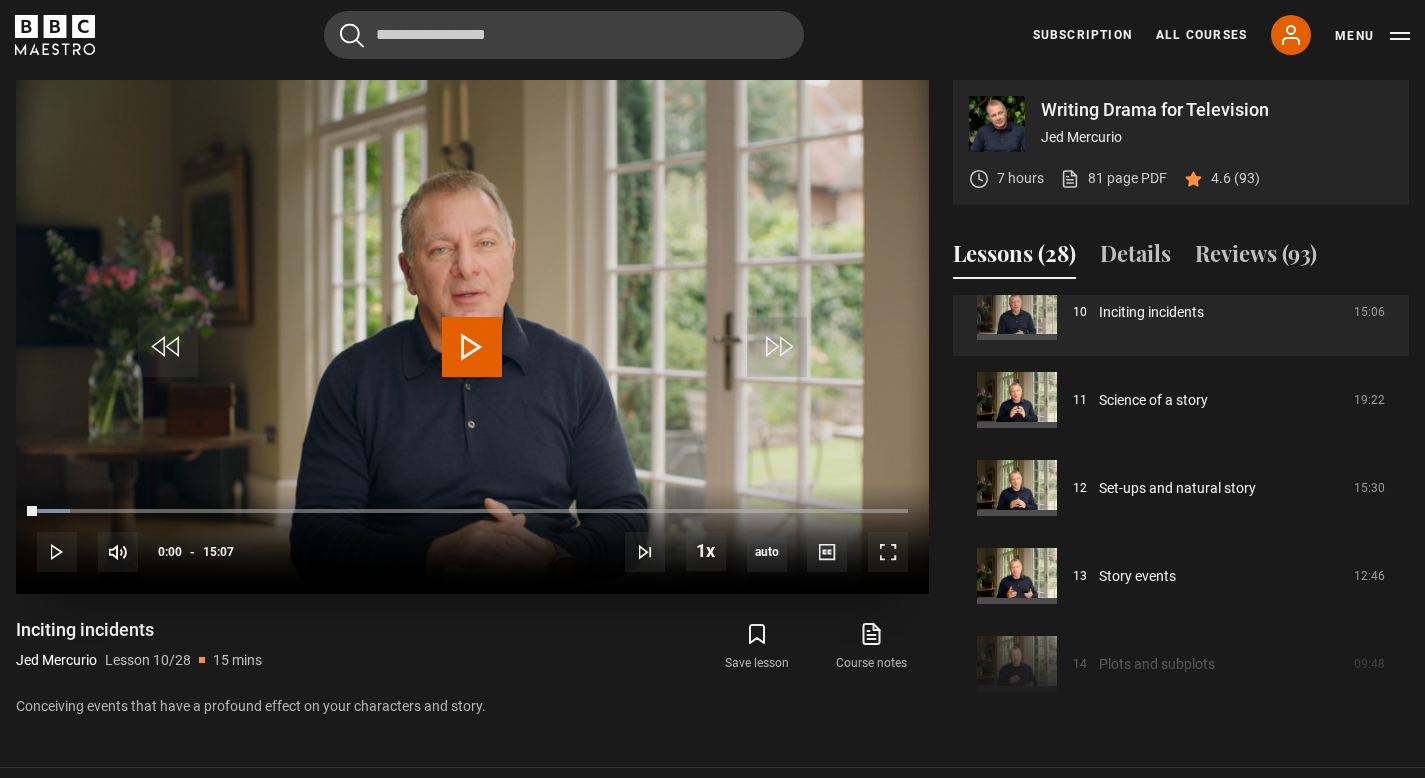 click at bounding box center (472, 347) 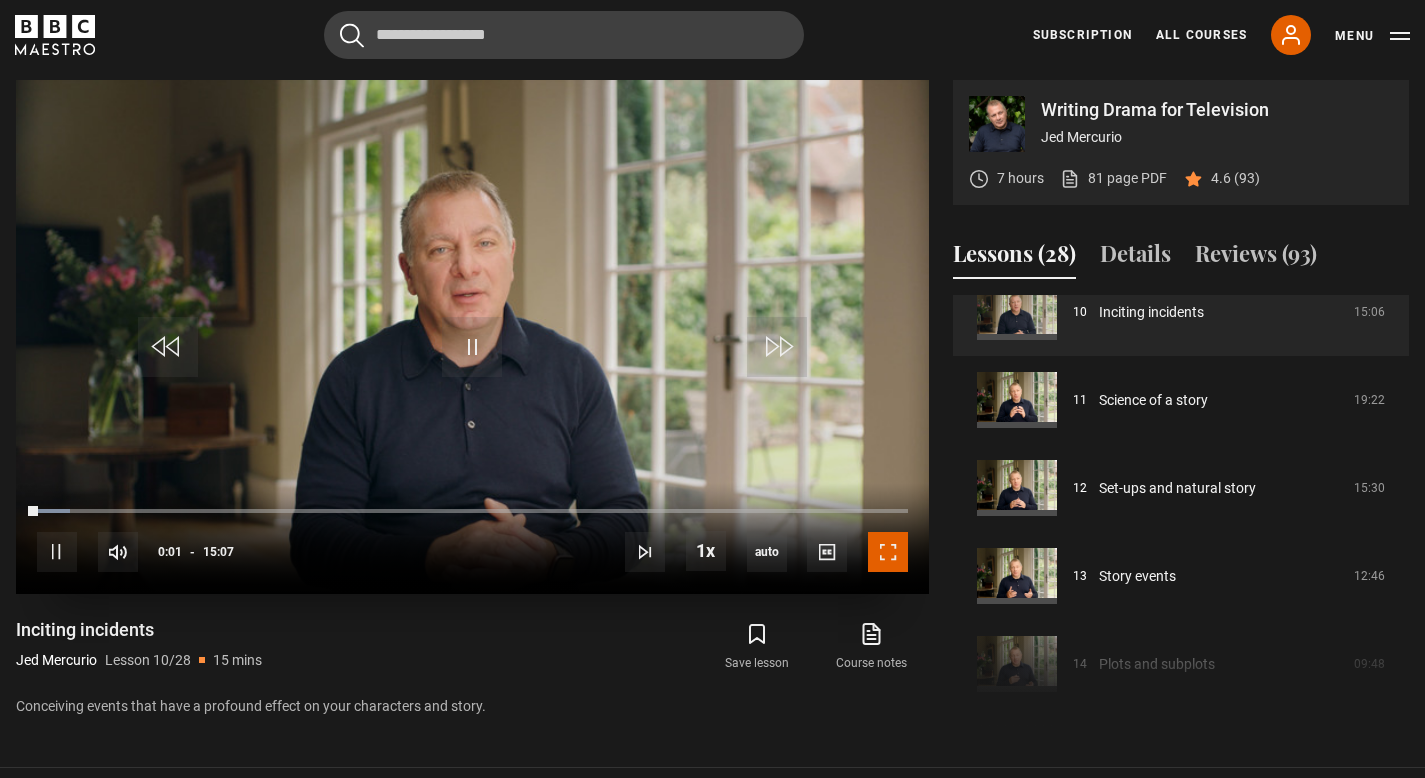 click at bounding box center (888, 552) 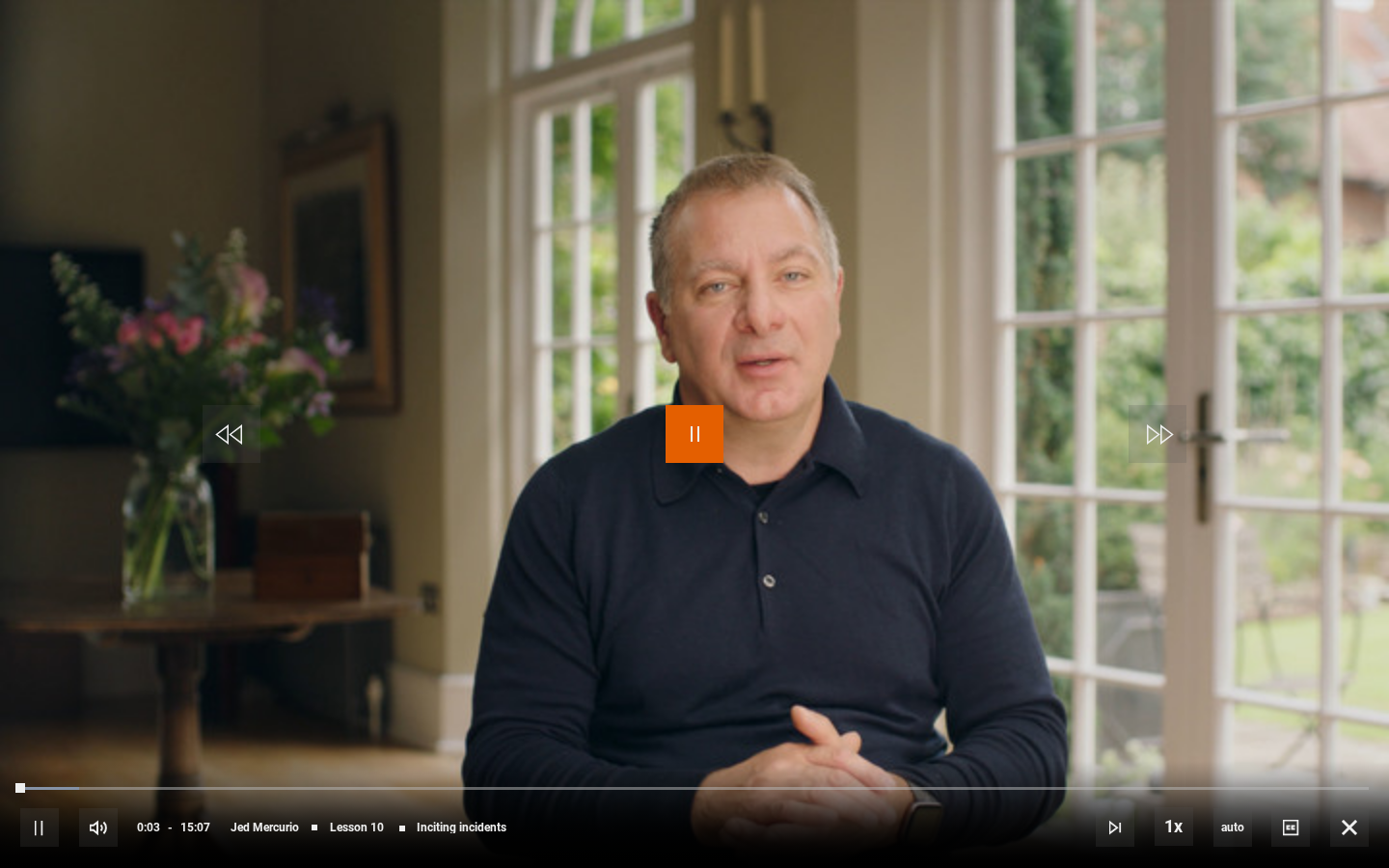 click at bounding box center (694, 434) 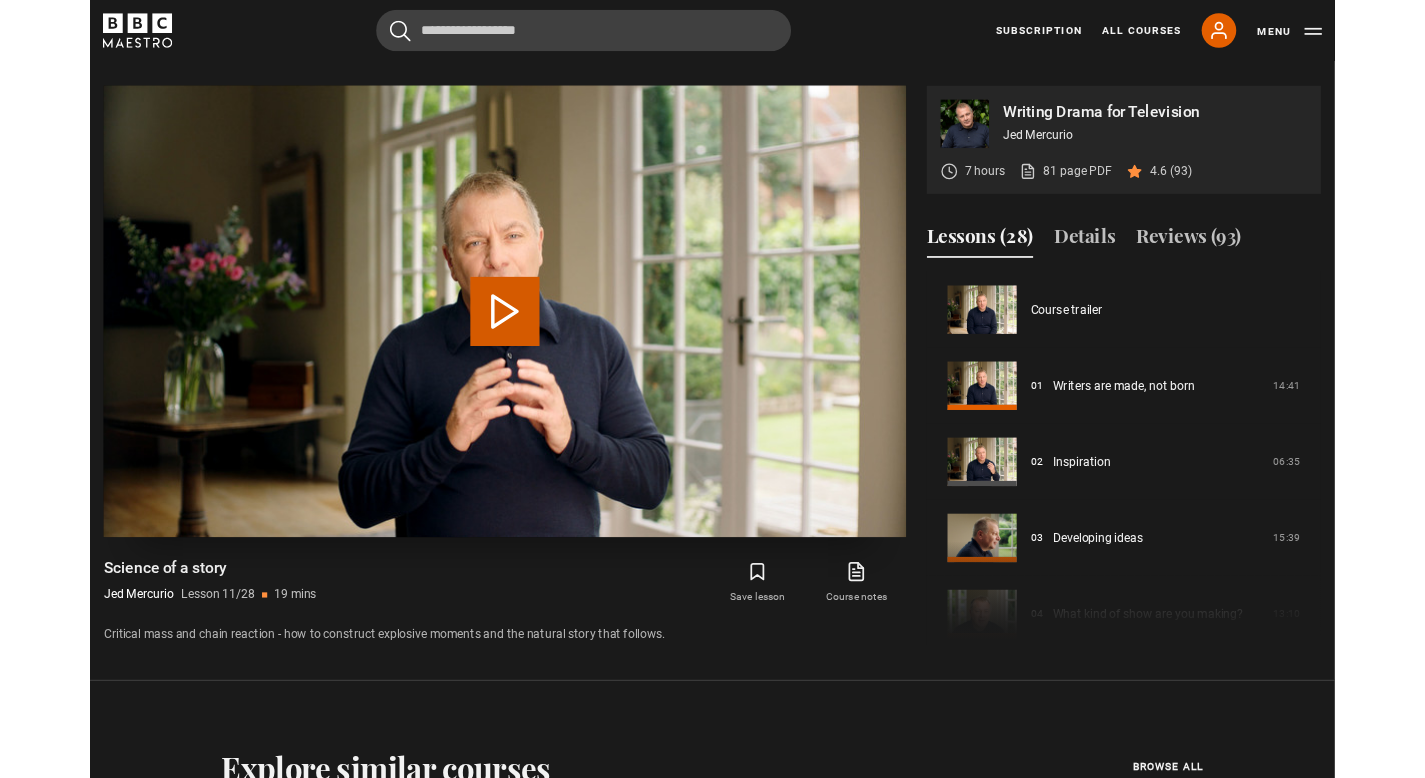 scroll, scrollTop: 910, scrollLeft: 0, axis: vertical 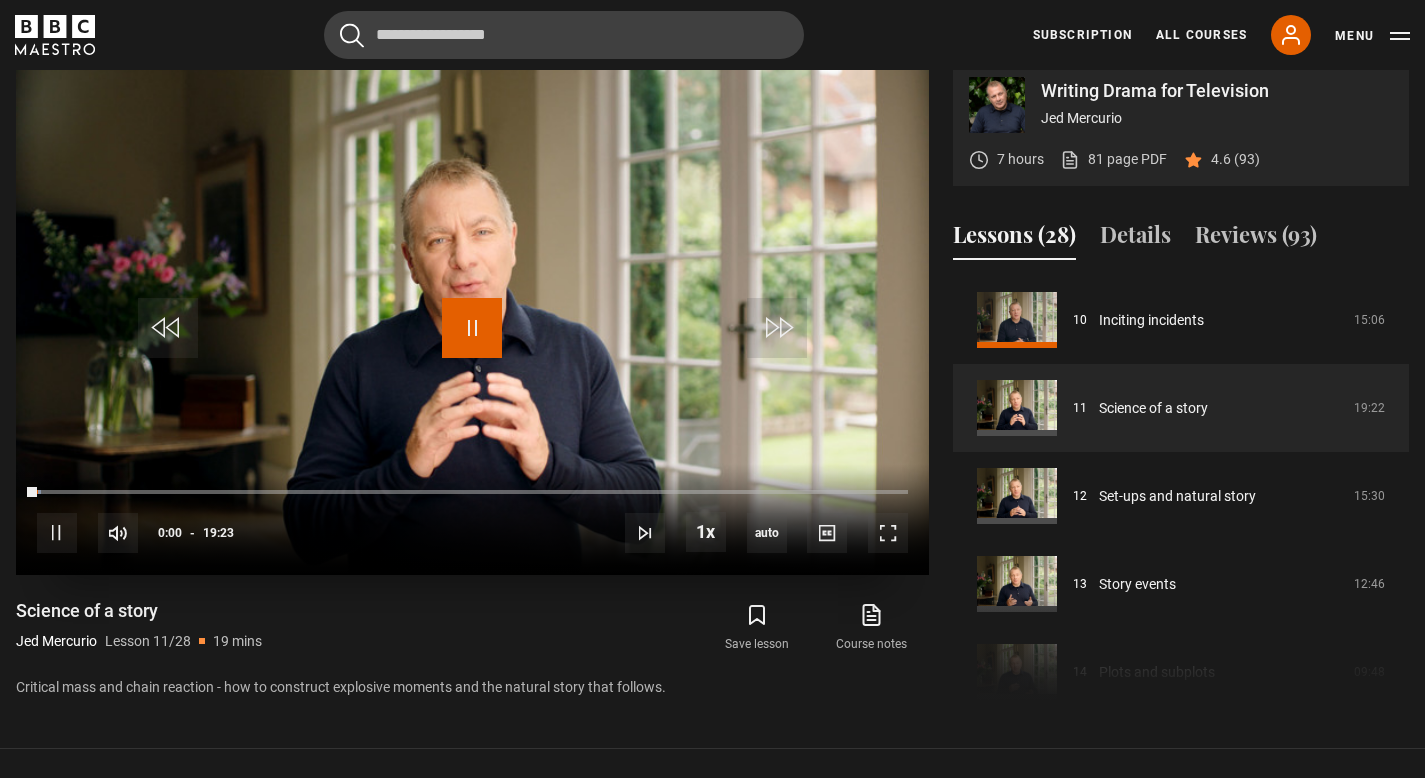 click at bounding box center (472, 328) 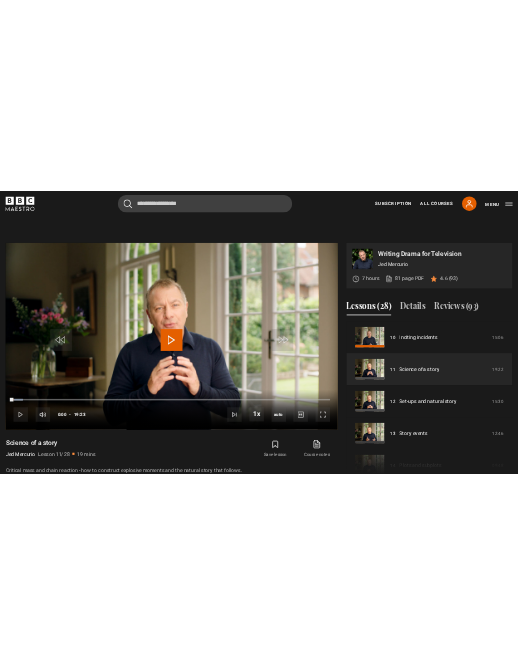 scroll, scrollTop: 1054, scrollLeft: 0, axis: vertical 